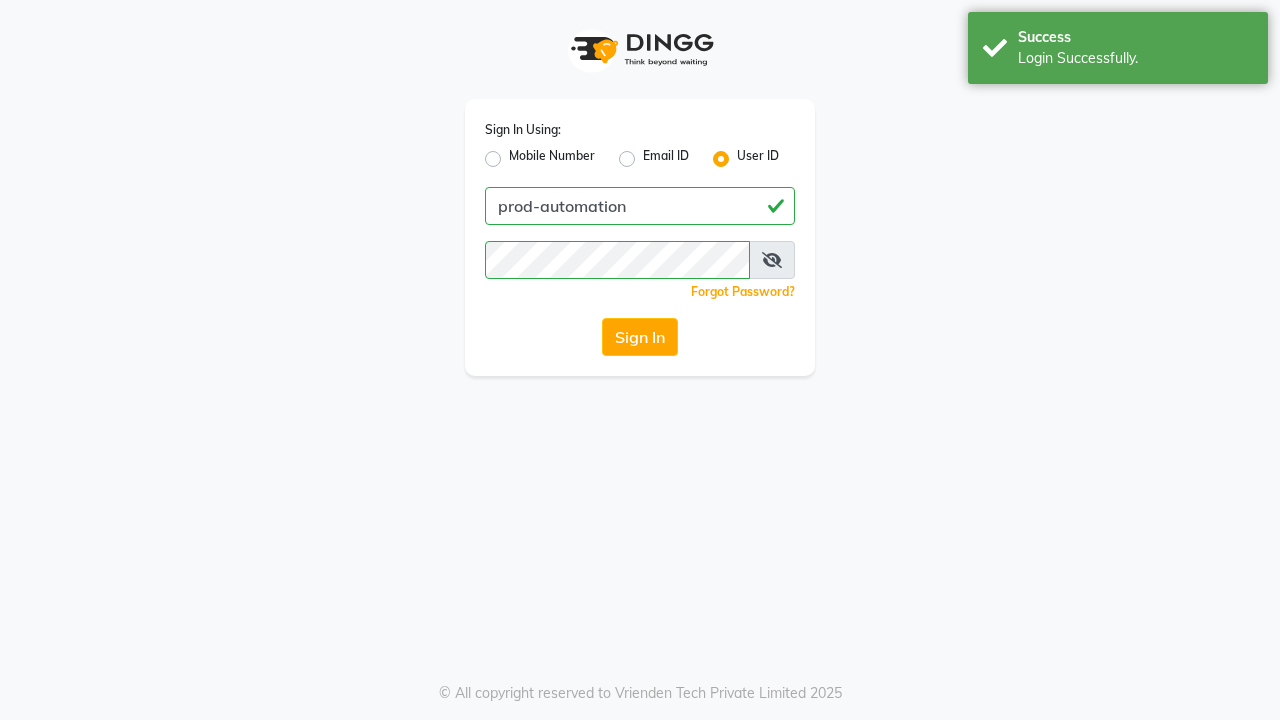 scroll, scrollTop: 0, scrollLeft: 0, axis: both 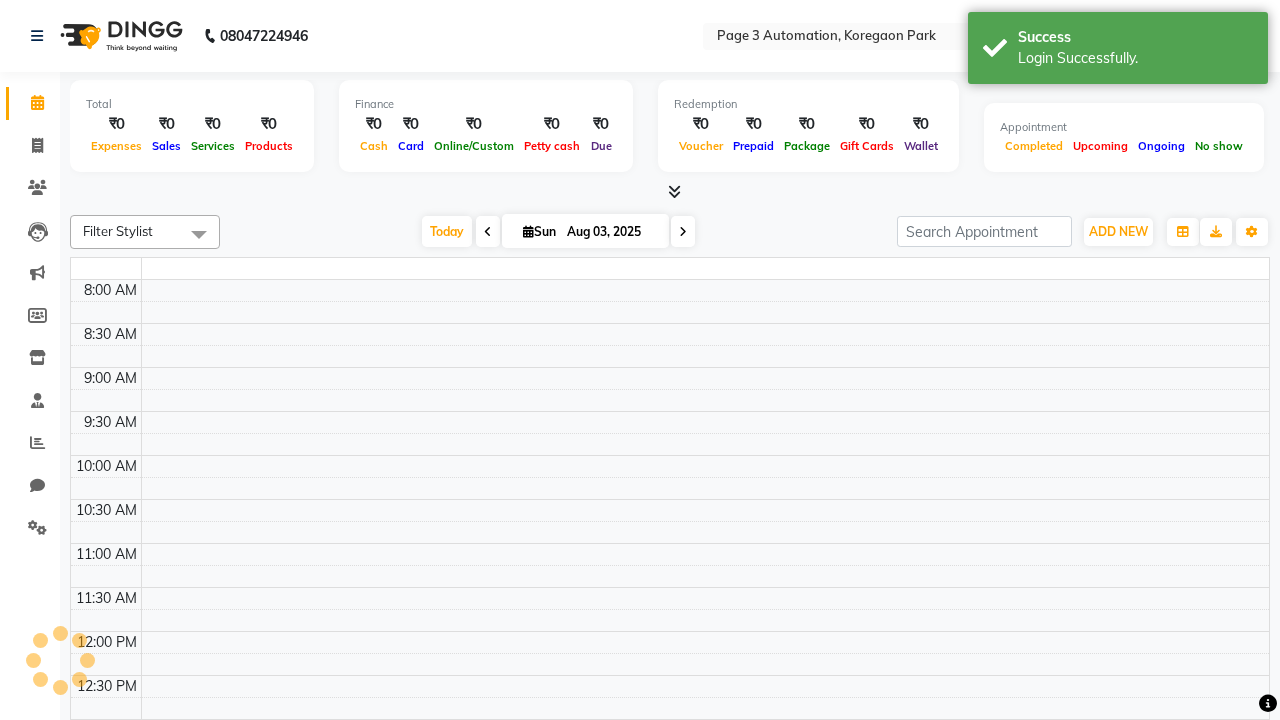 select on "en" 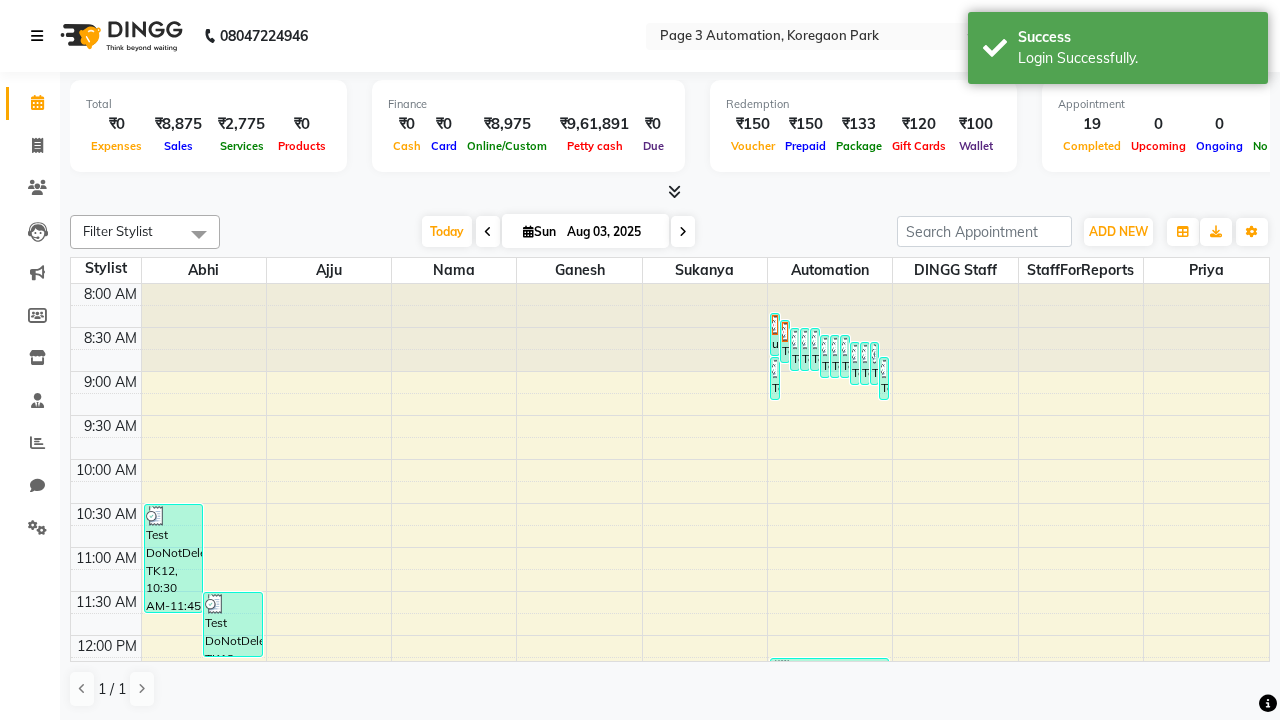 click at bounding box center (37, 36) 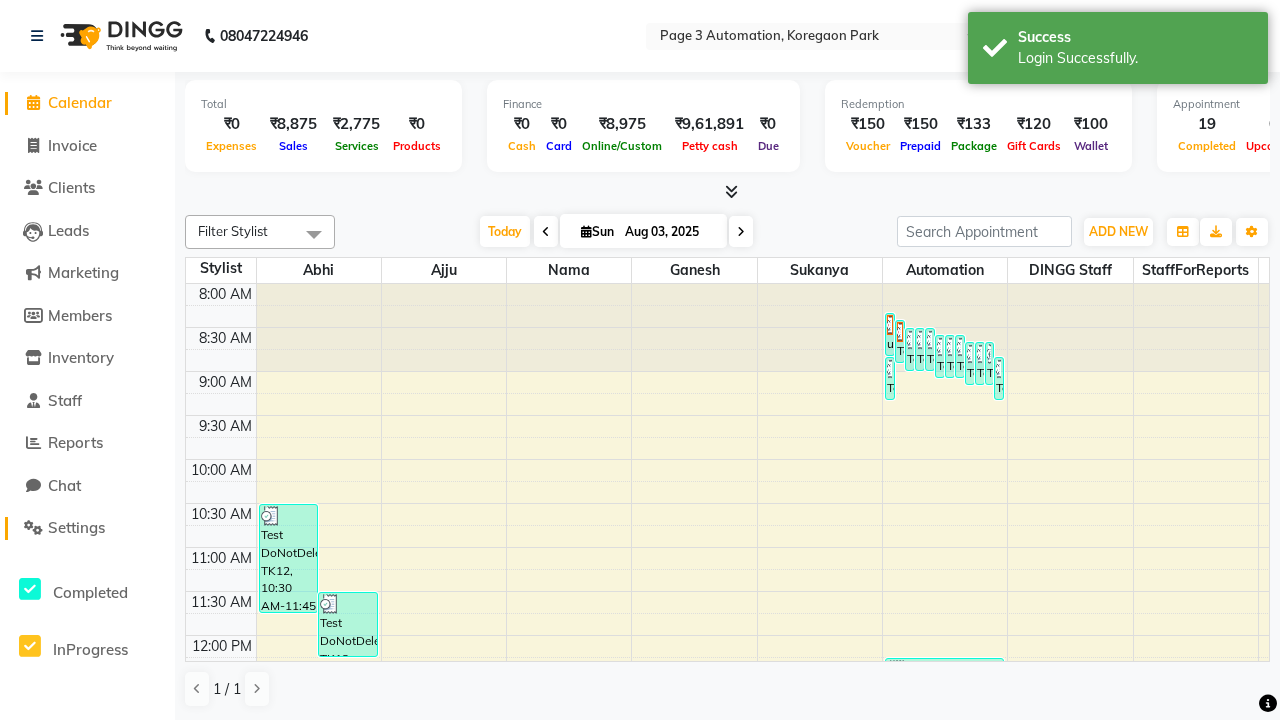 click on "Settings" 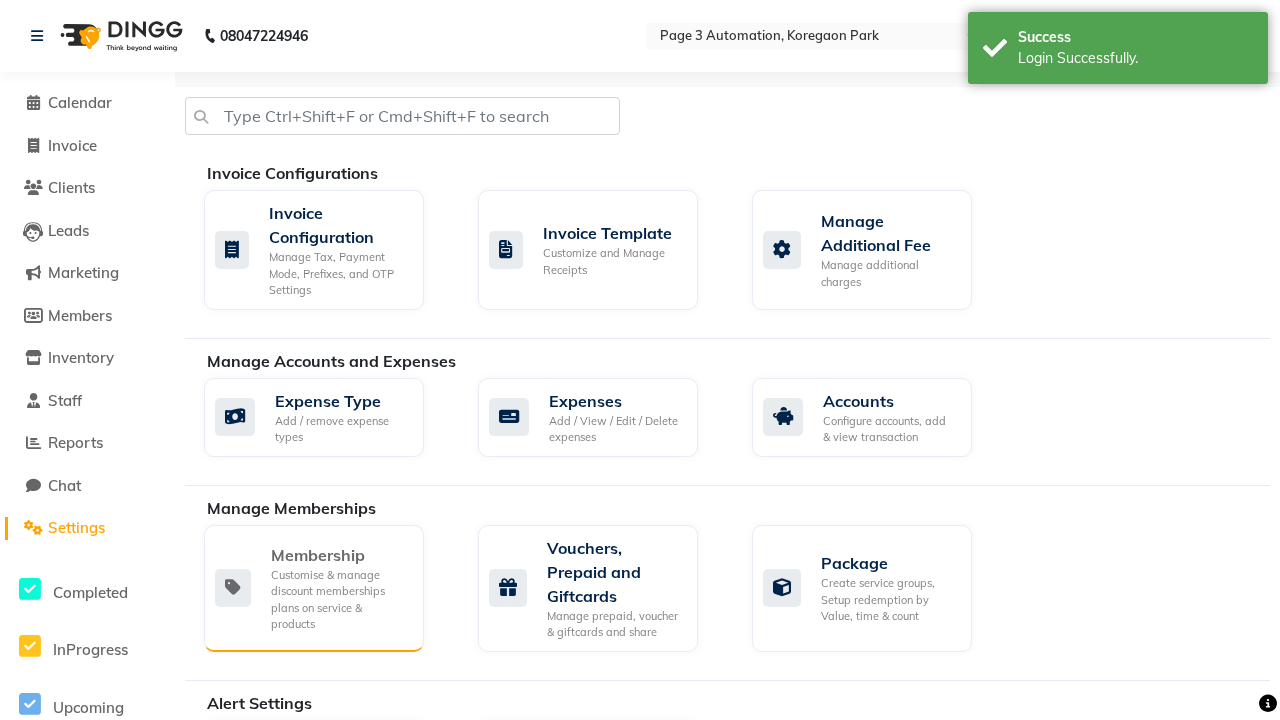 click on "Membership" 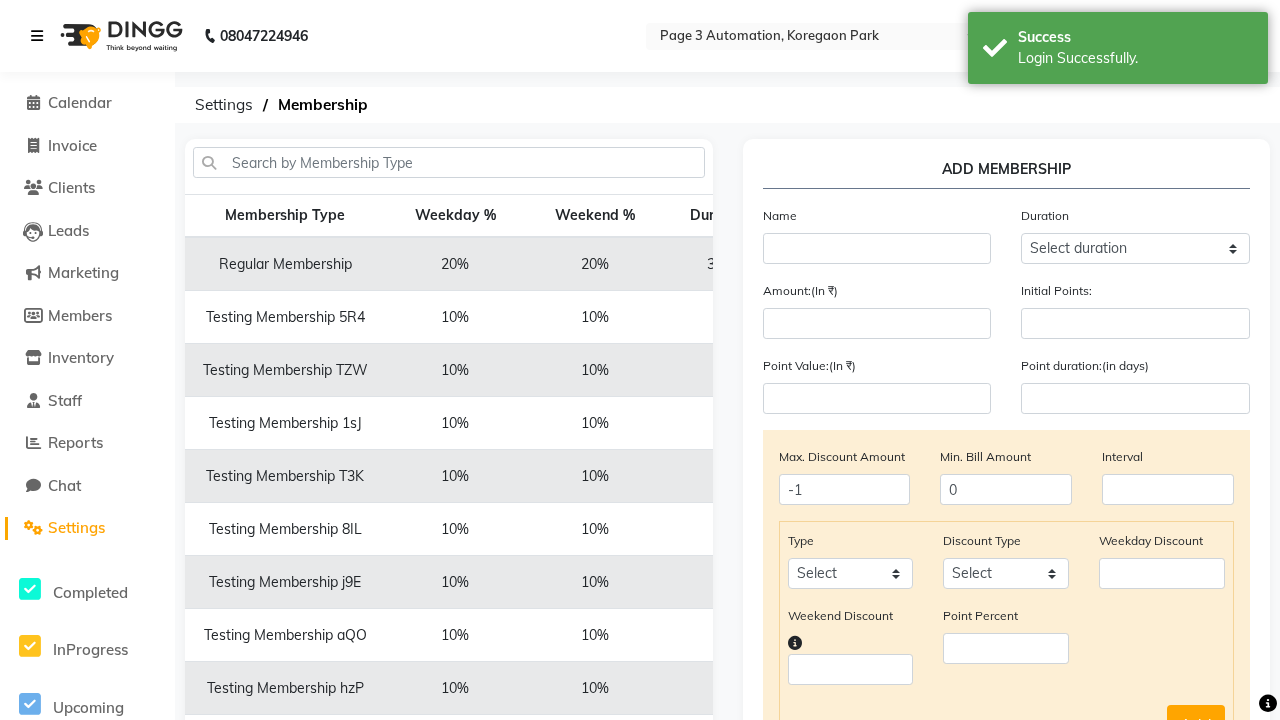 click at bounding box center (37, 36) 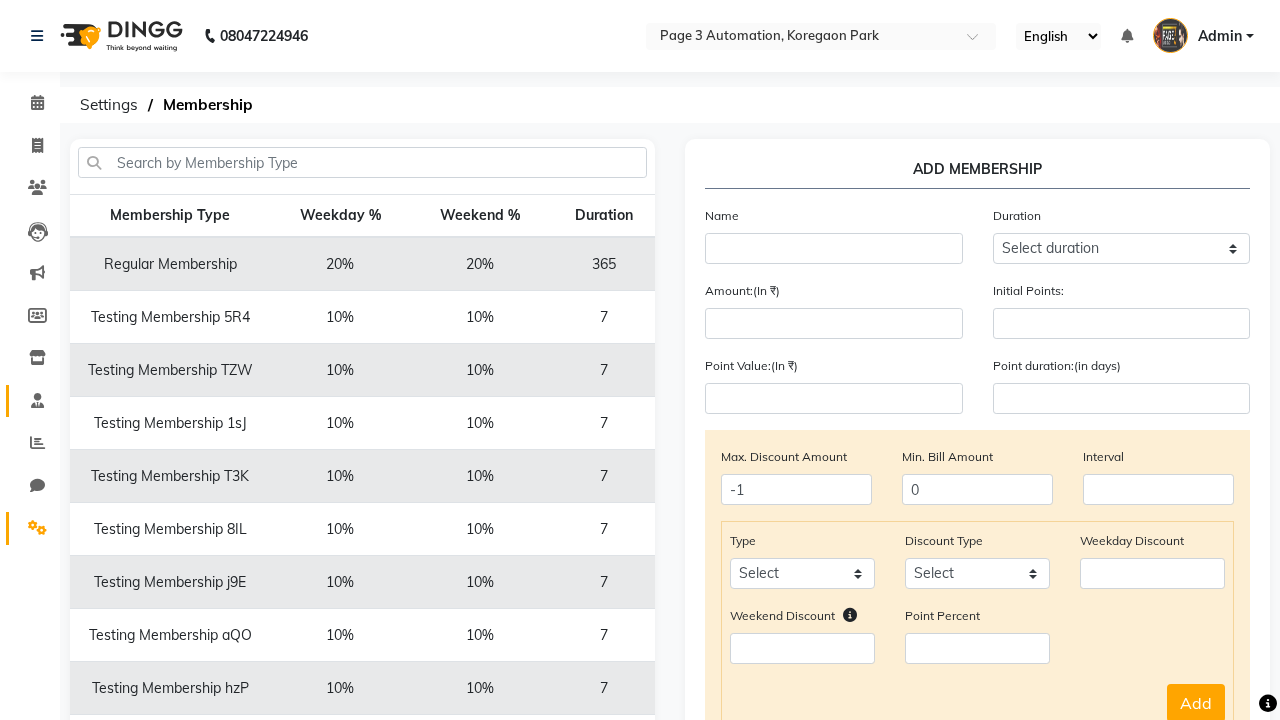 click 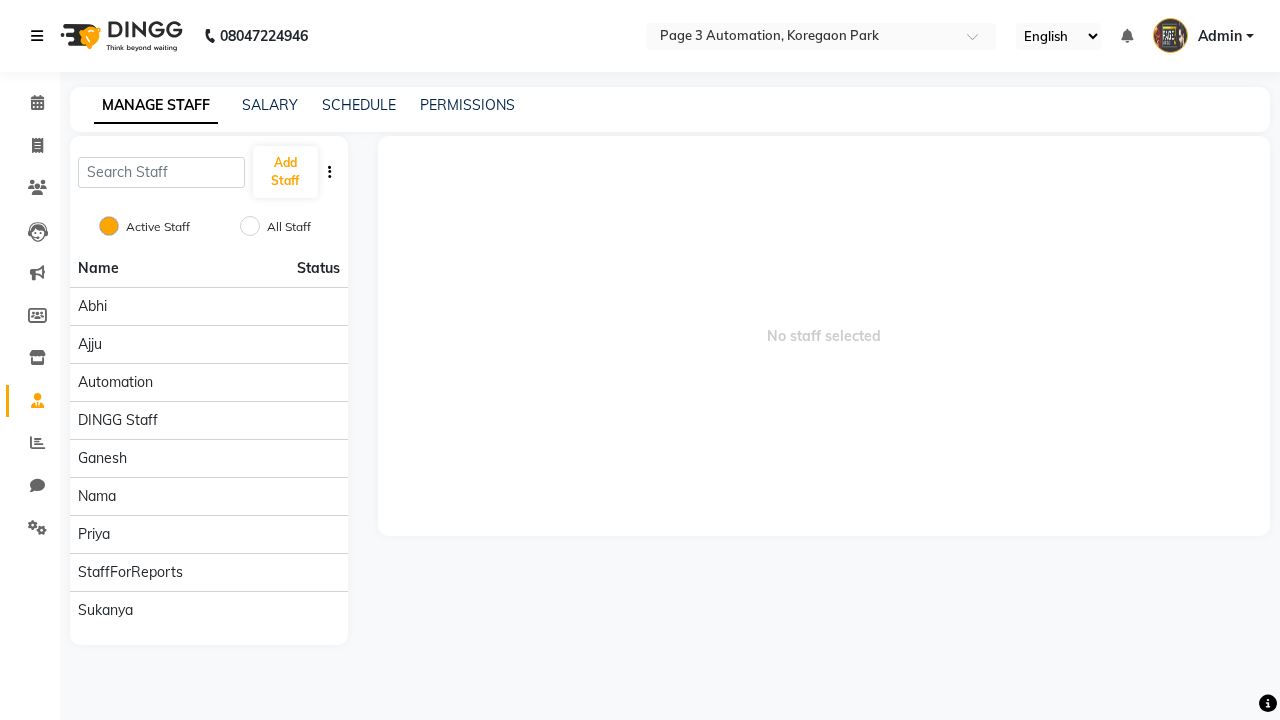 click at bounding box center [37, 36] 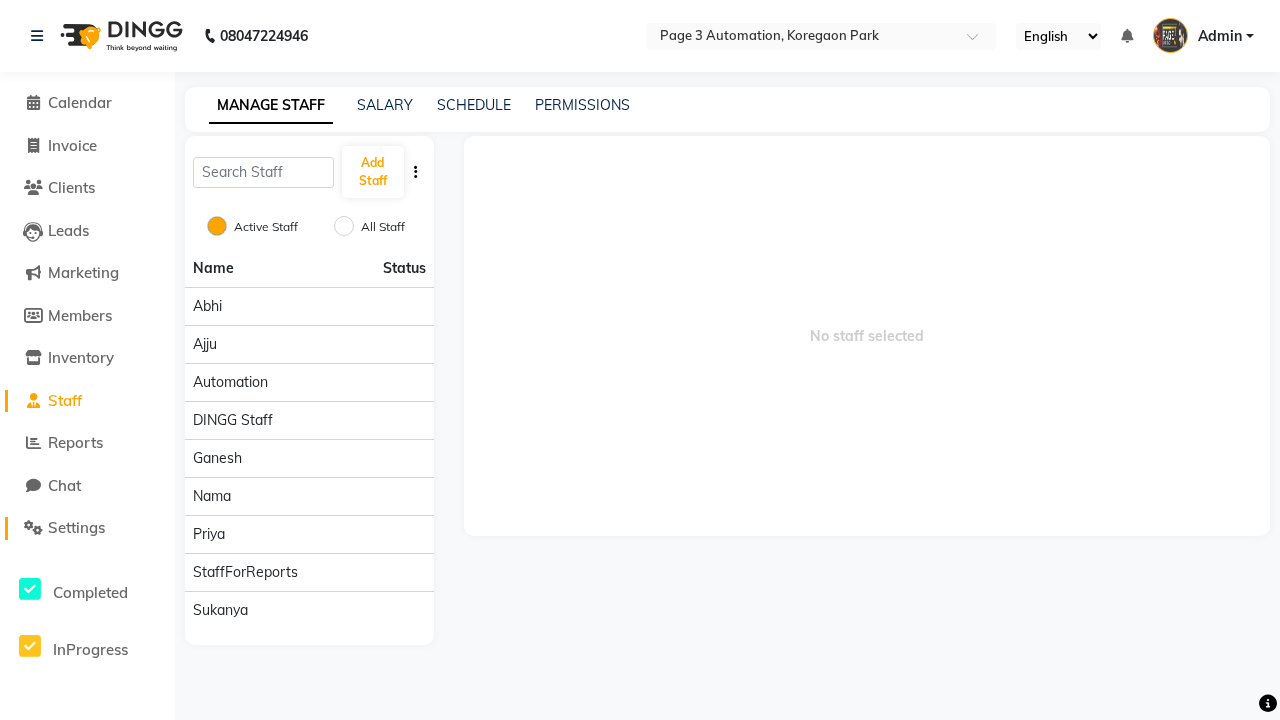 click on "Settings" 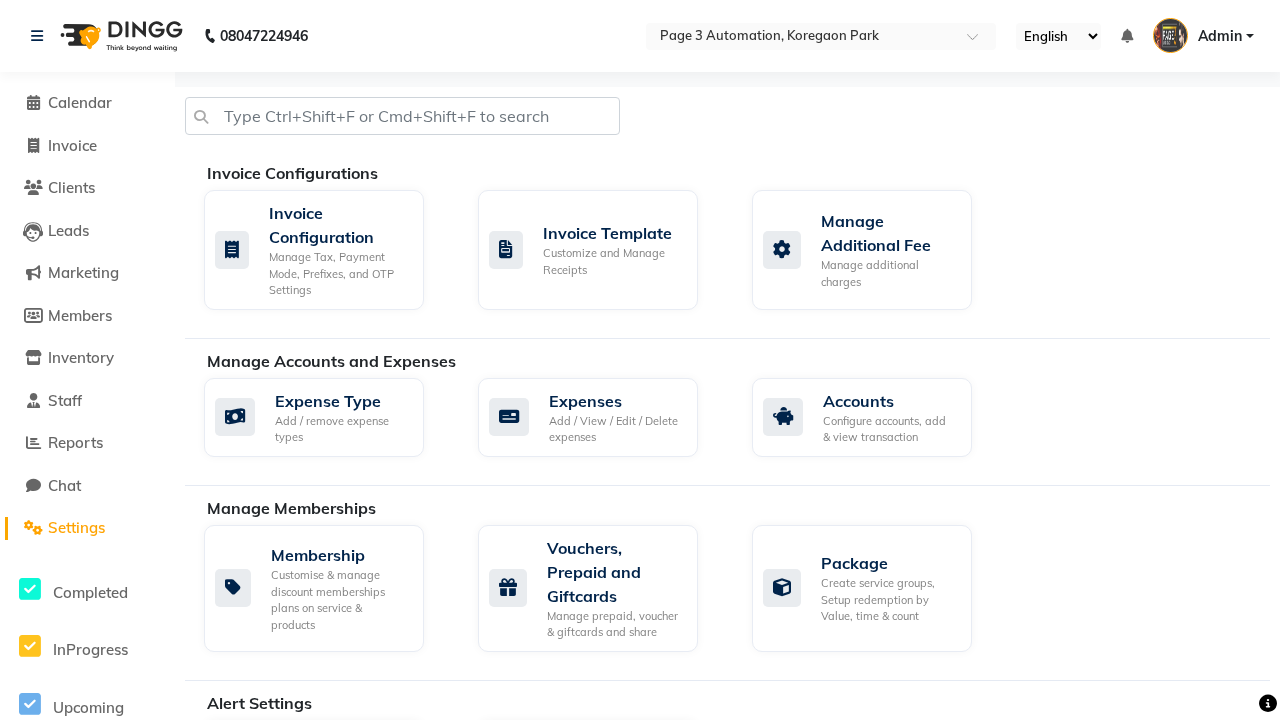 click on "Data Import" 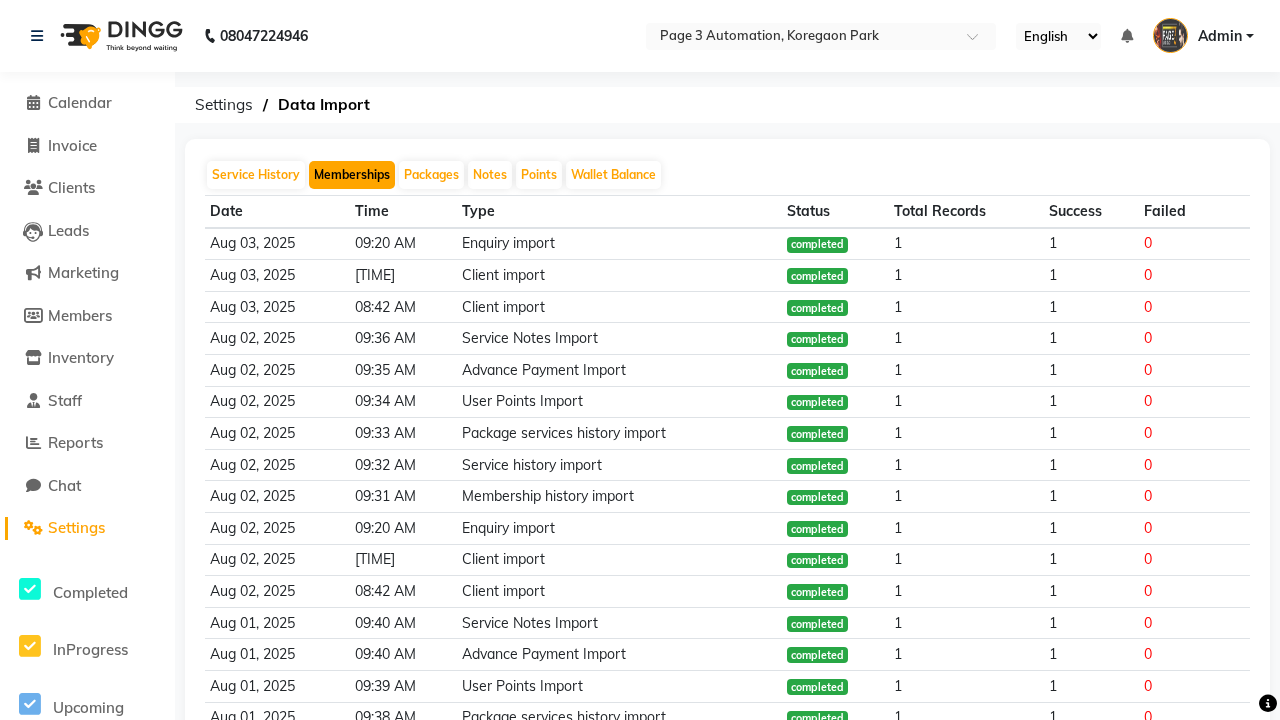 click on "Memberships" 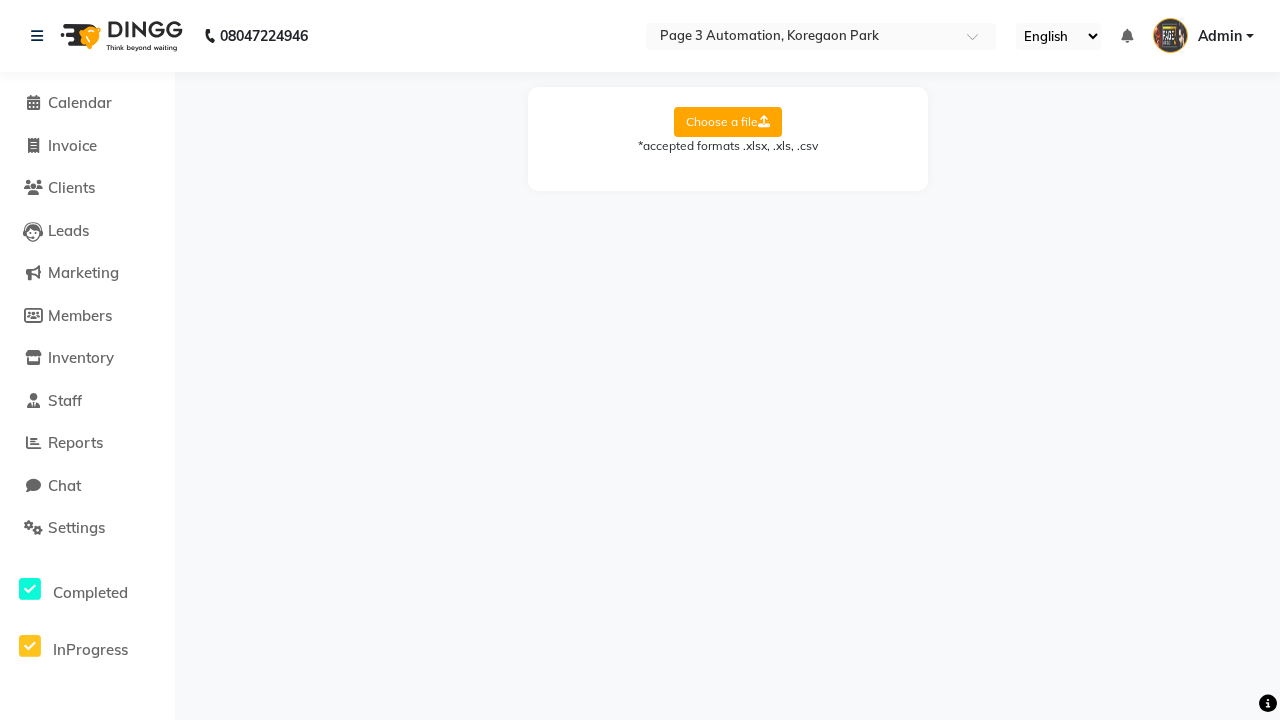 select on "Sheet1" 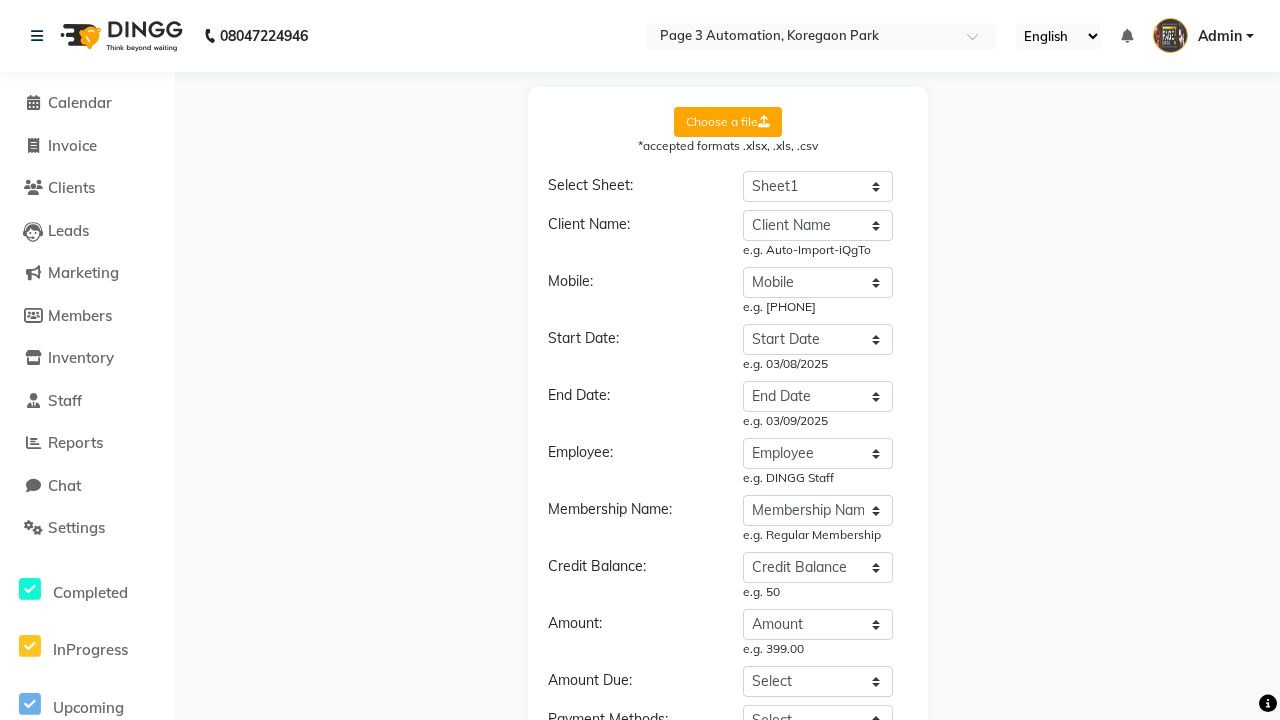 select on "DD/MM/YYYY" 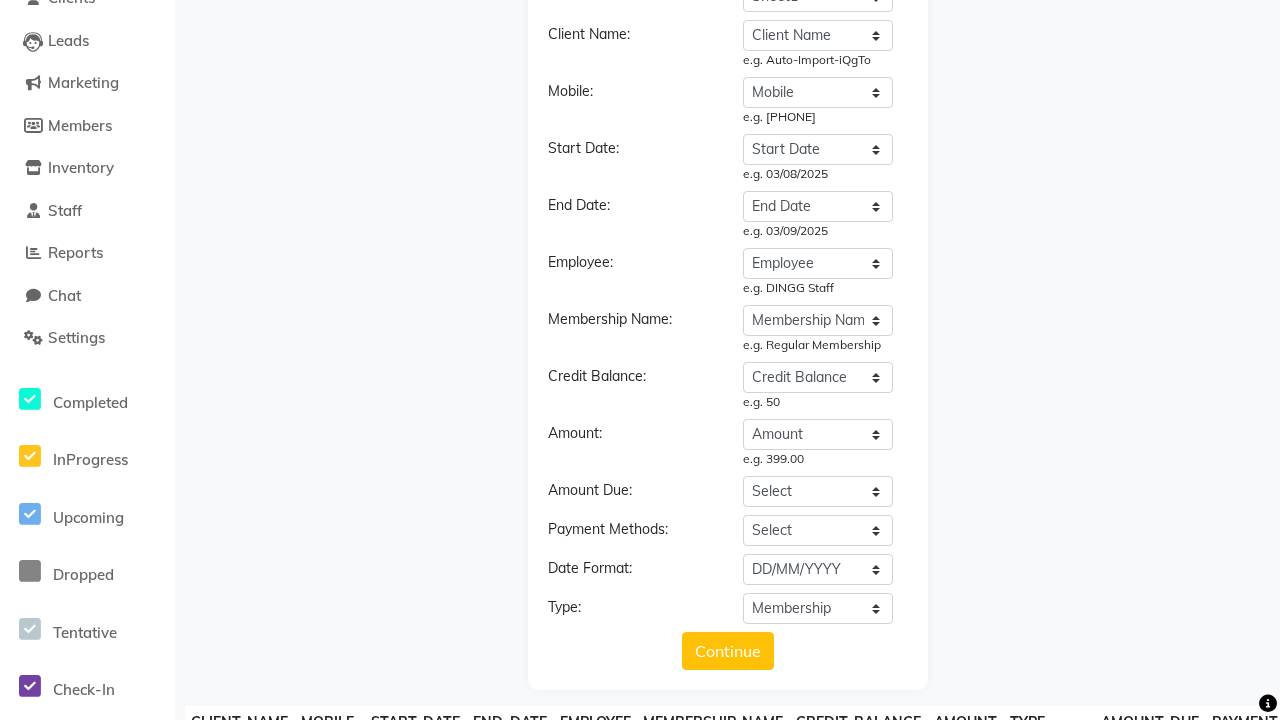 click on "Upload" 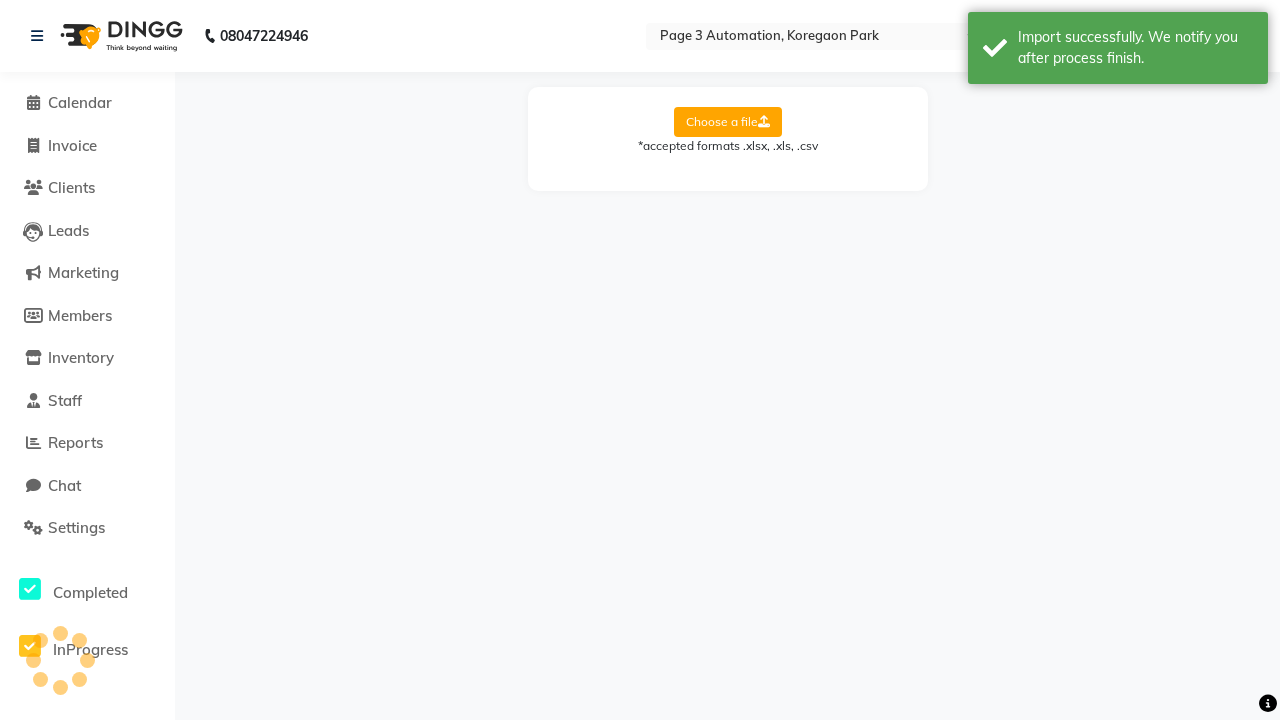scroll, scrollTop: 0, scrollLeft: 0, axis: both 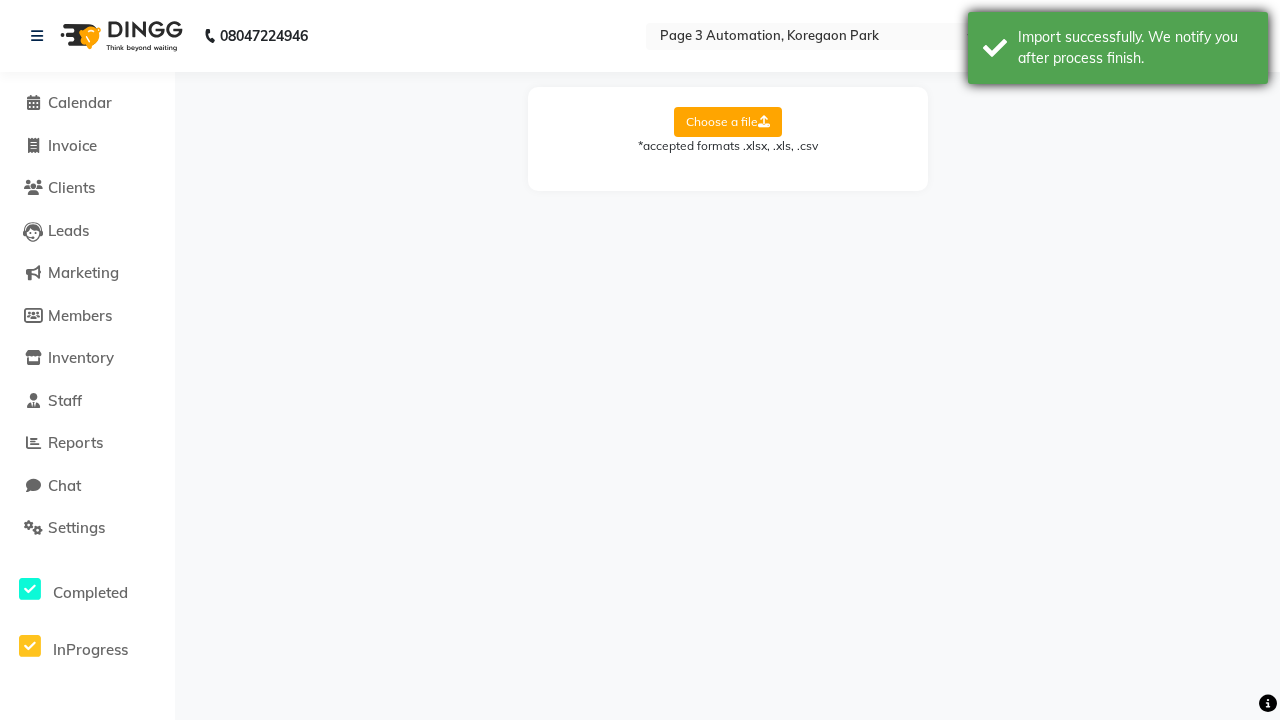 click on "Import successfully. We notify you after process finish." at bounding box center [1135, 48] 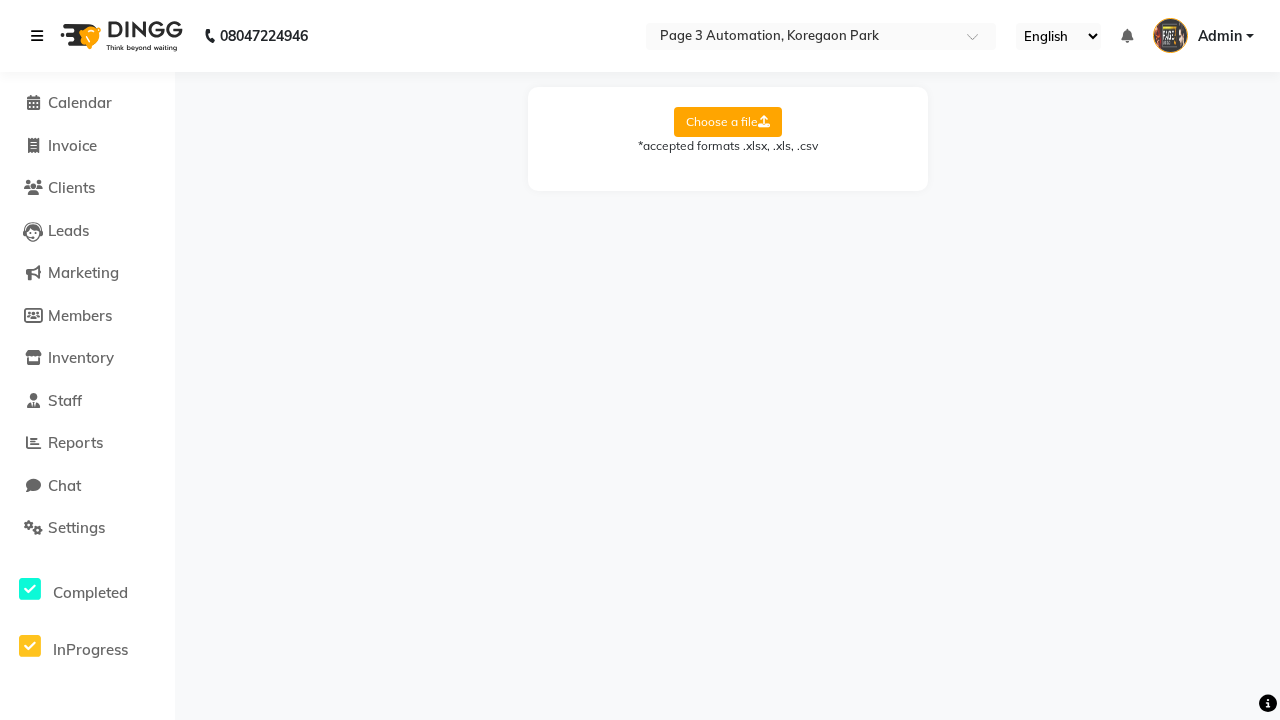 click at bounding box center (37, 36) 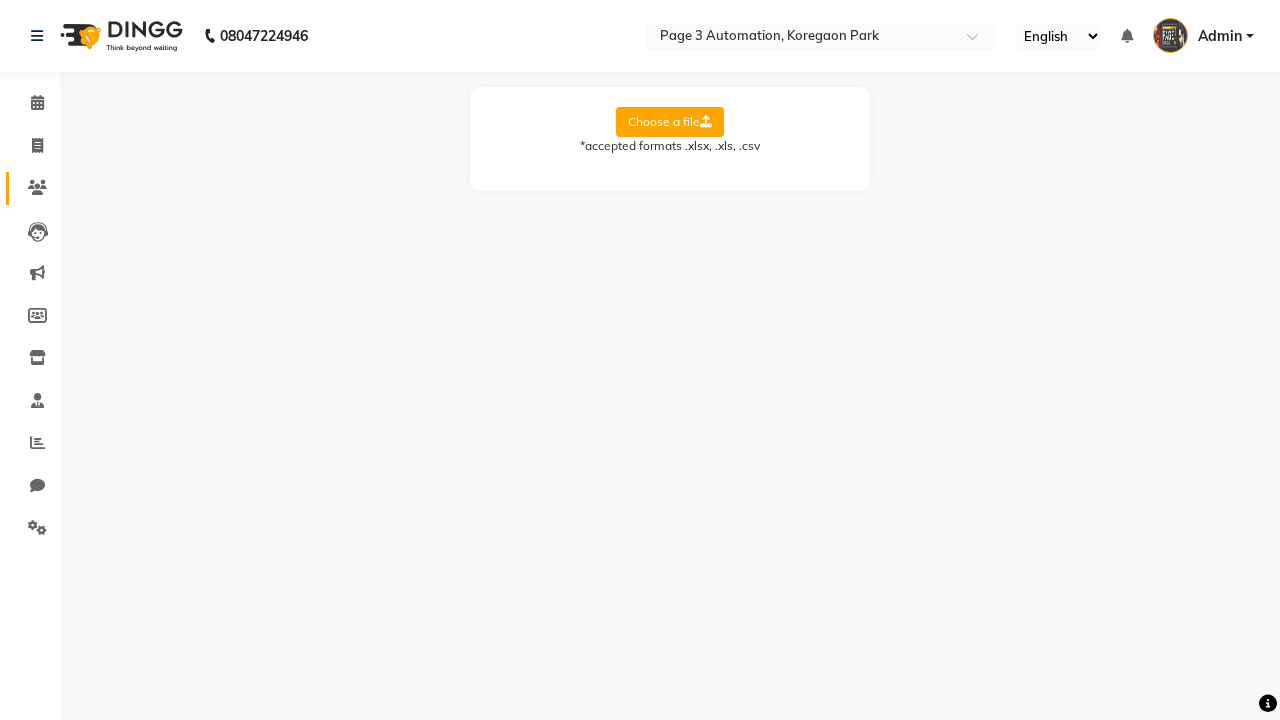 click 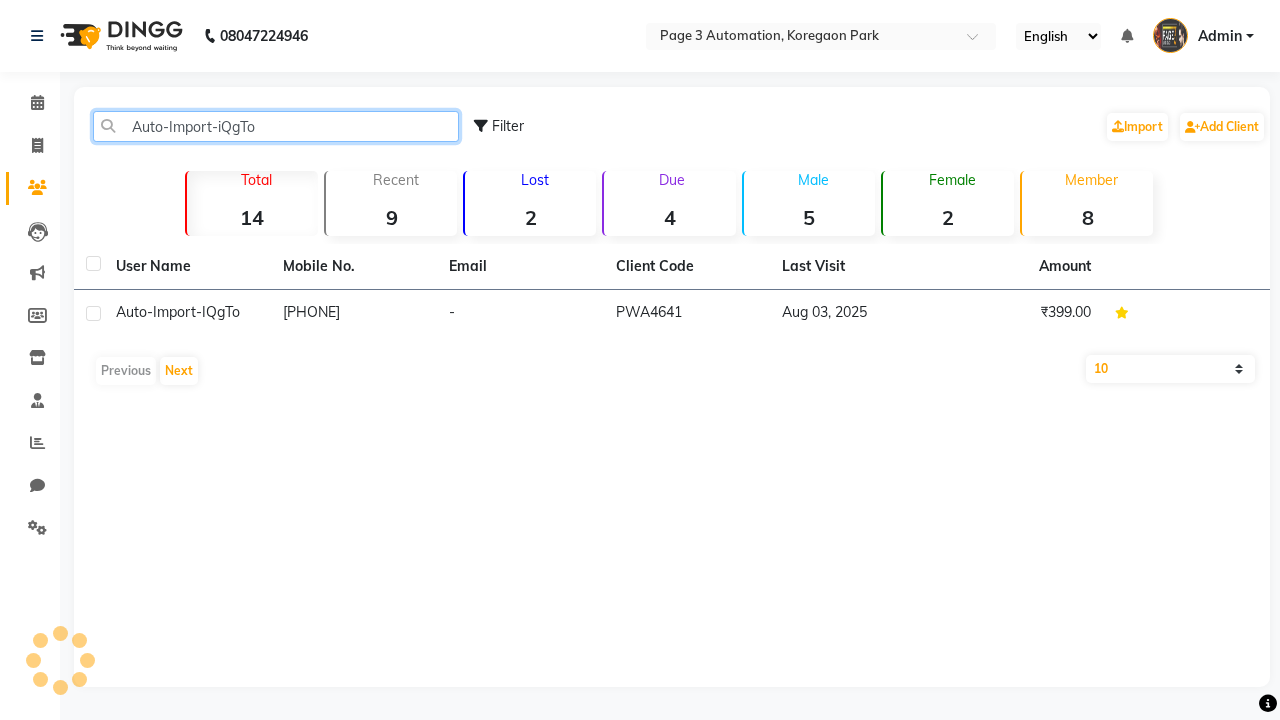 type on "Auto-Import-iQgTo" 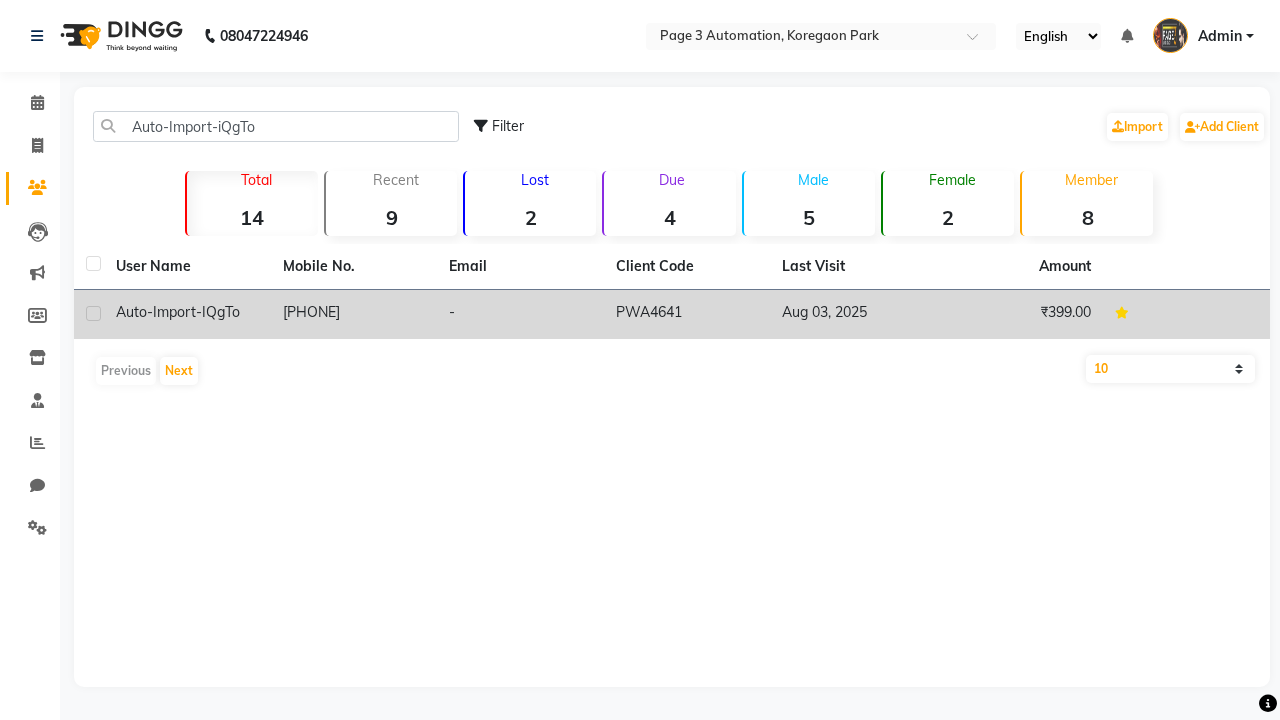click on "PWA4641" 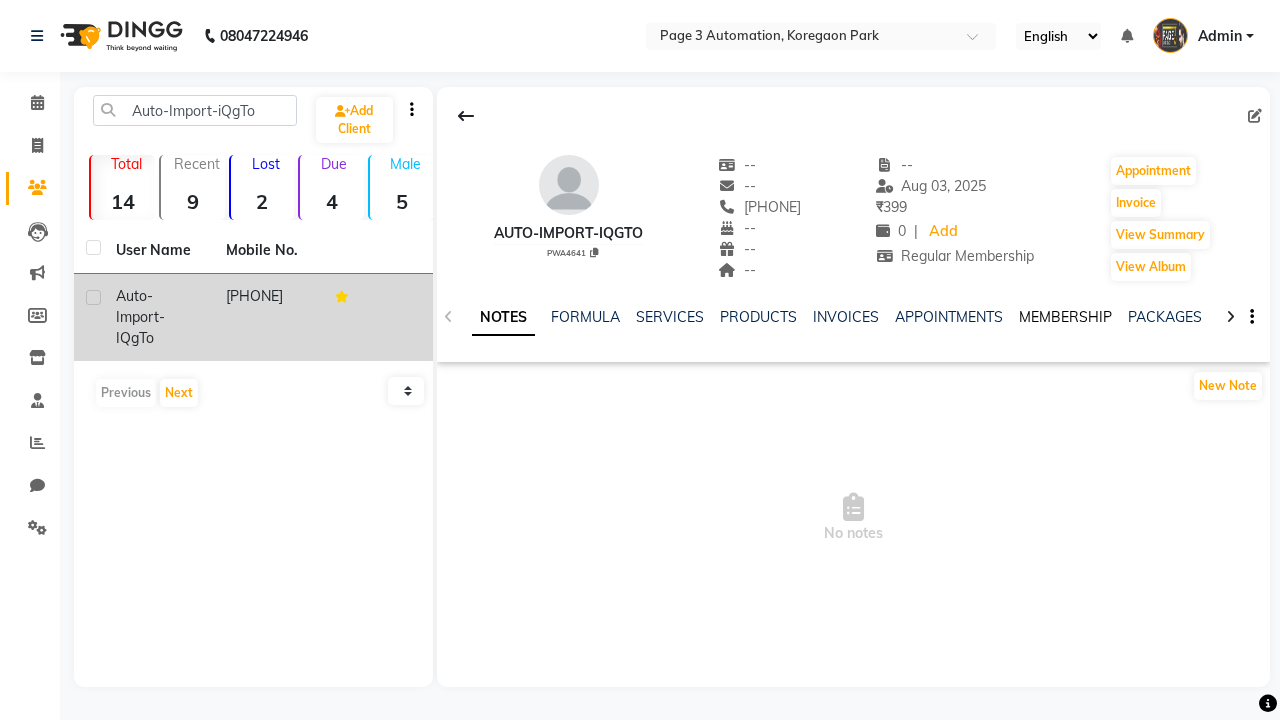 click on "MEMBERSHIP" 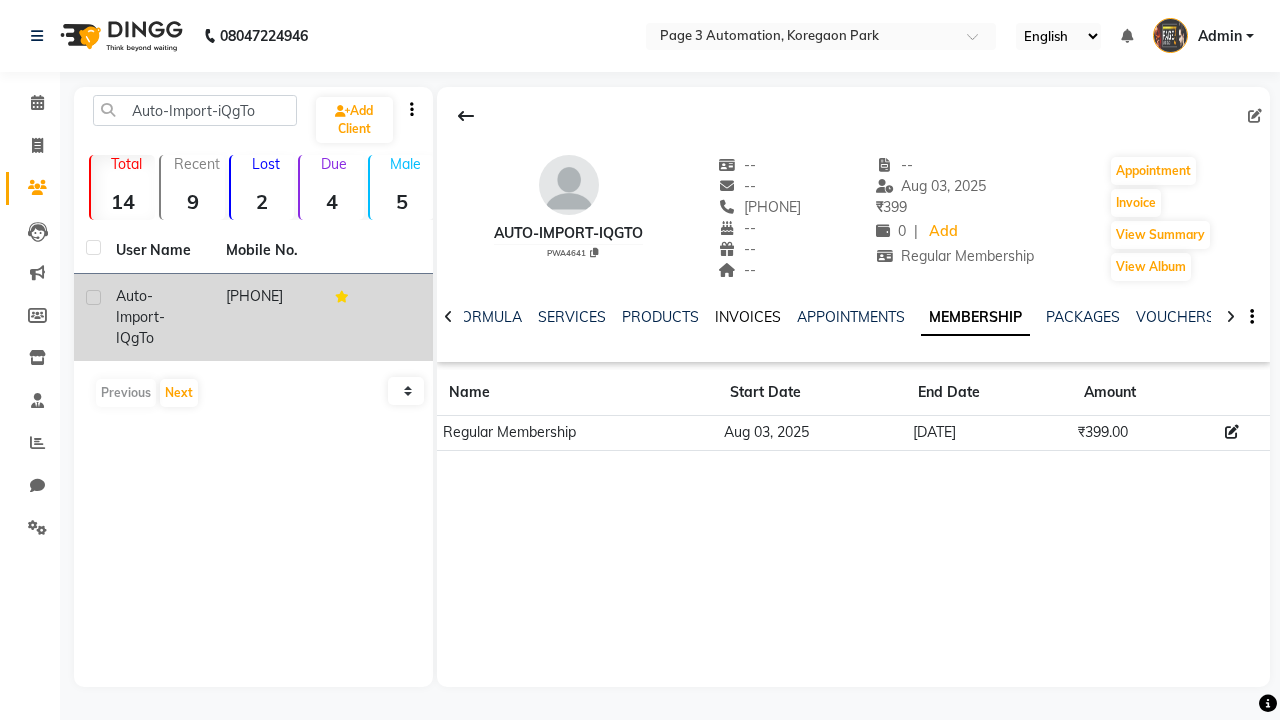 click on "INVOICES" 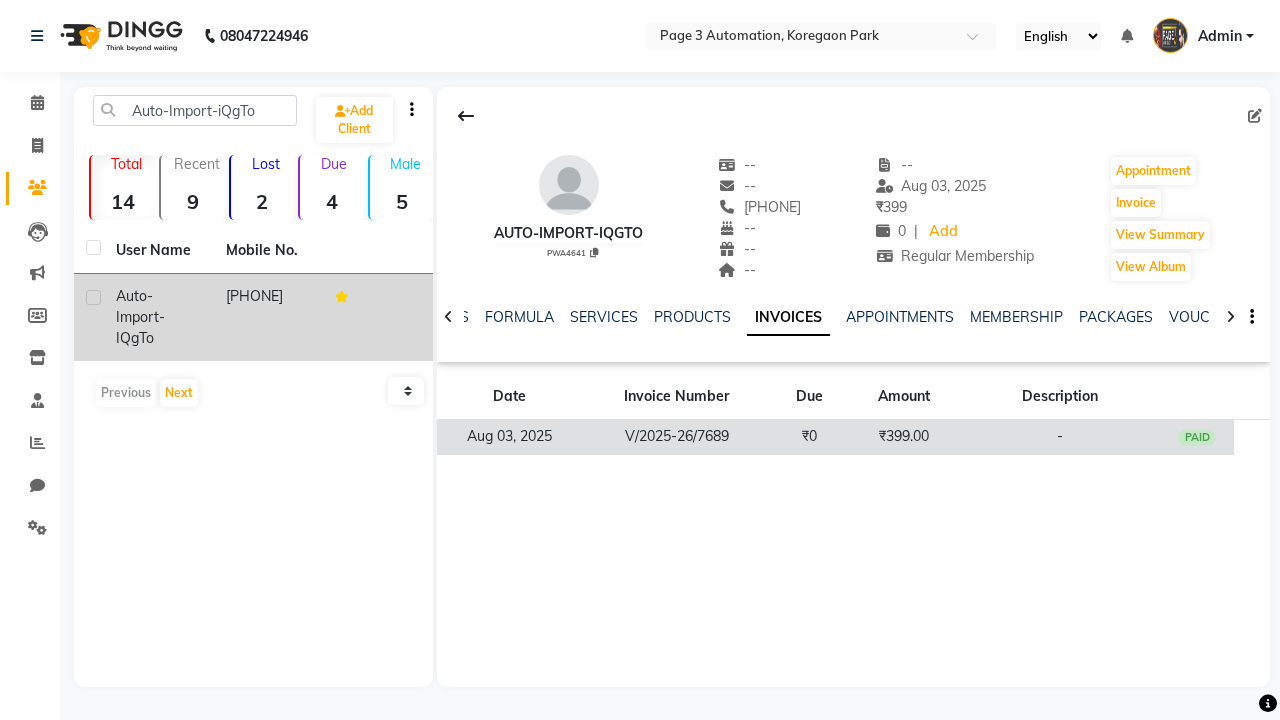 click on "₹399.00" 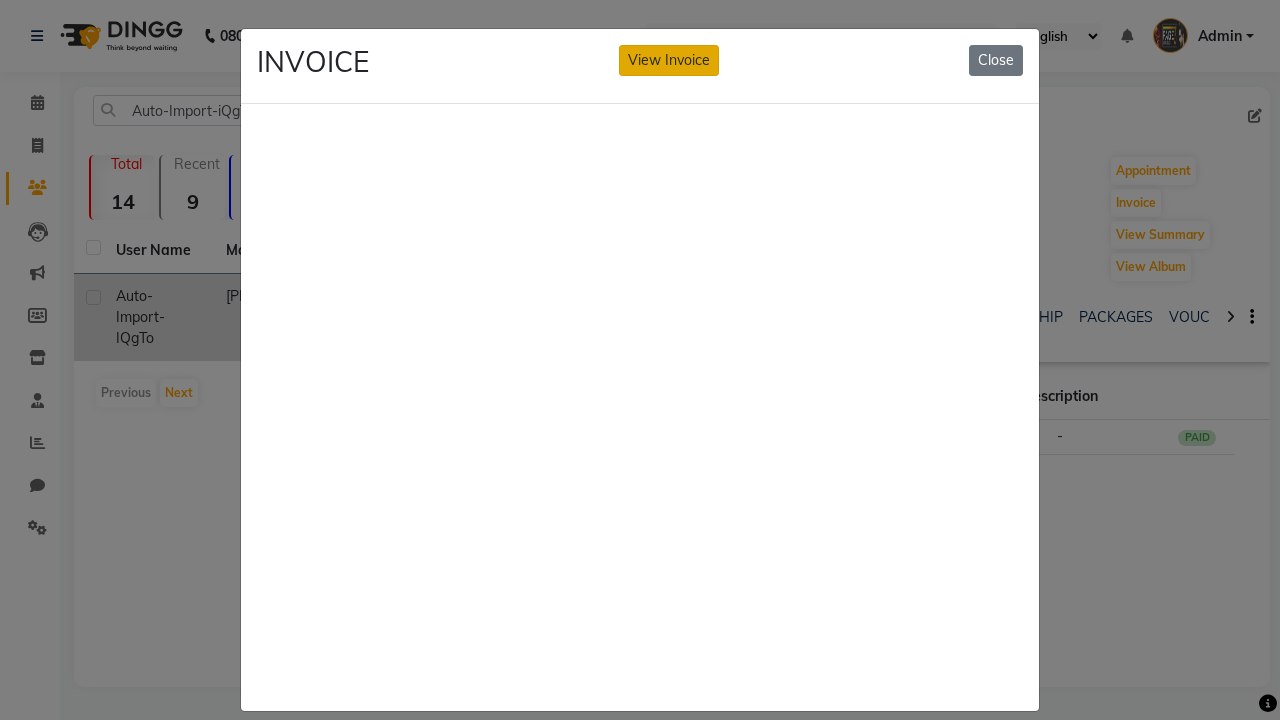 click on "View Invoice" 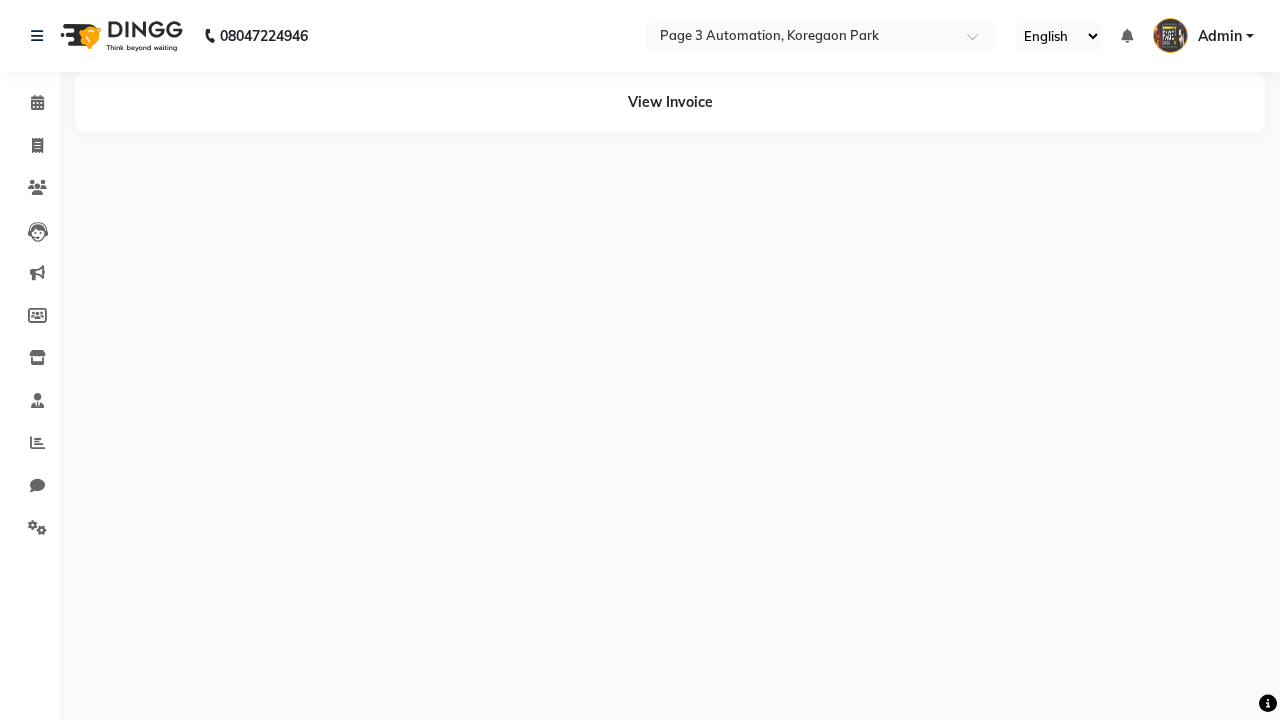 scroll, scrollTop: 0, scrollLeft: 0, axis: both 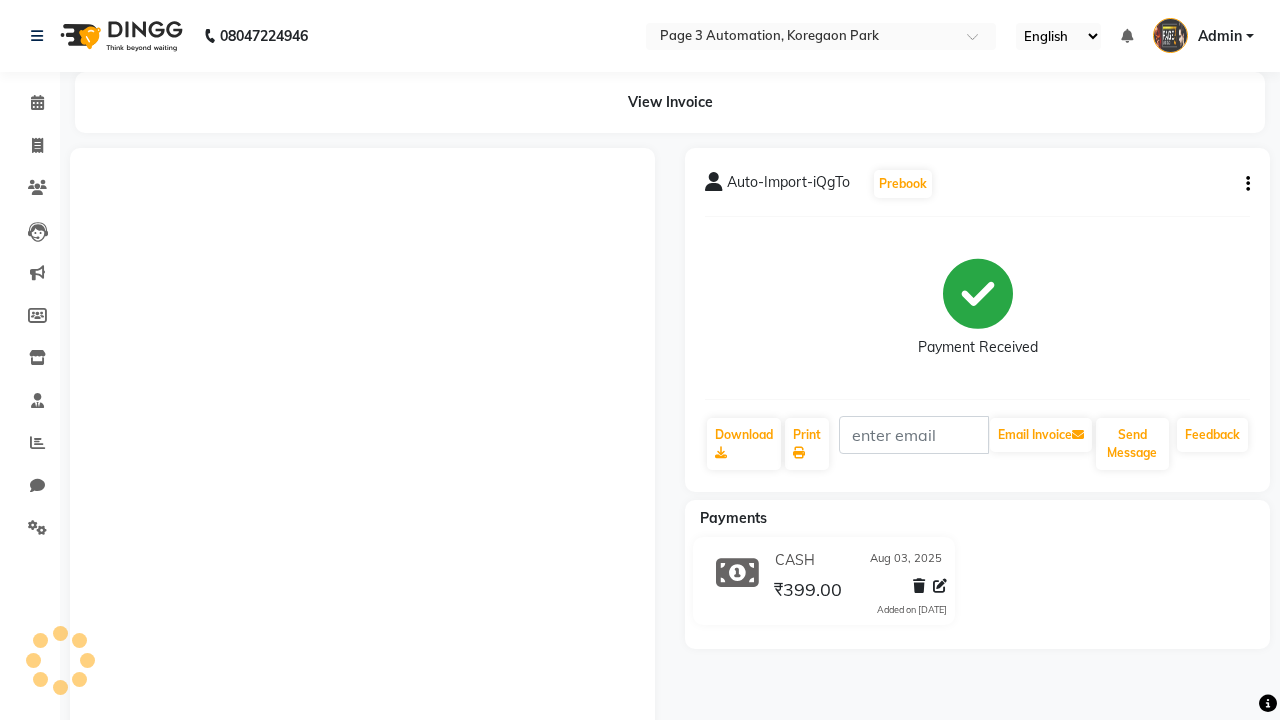 click 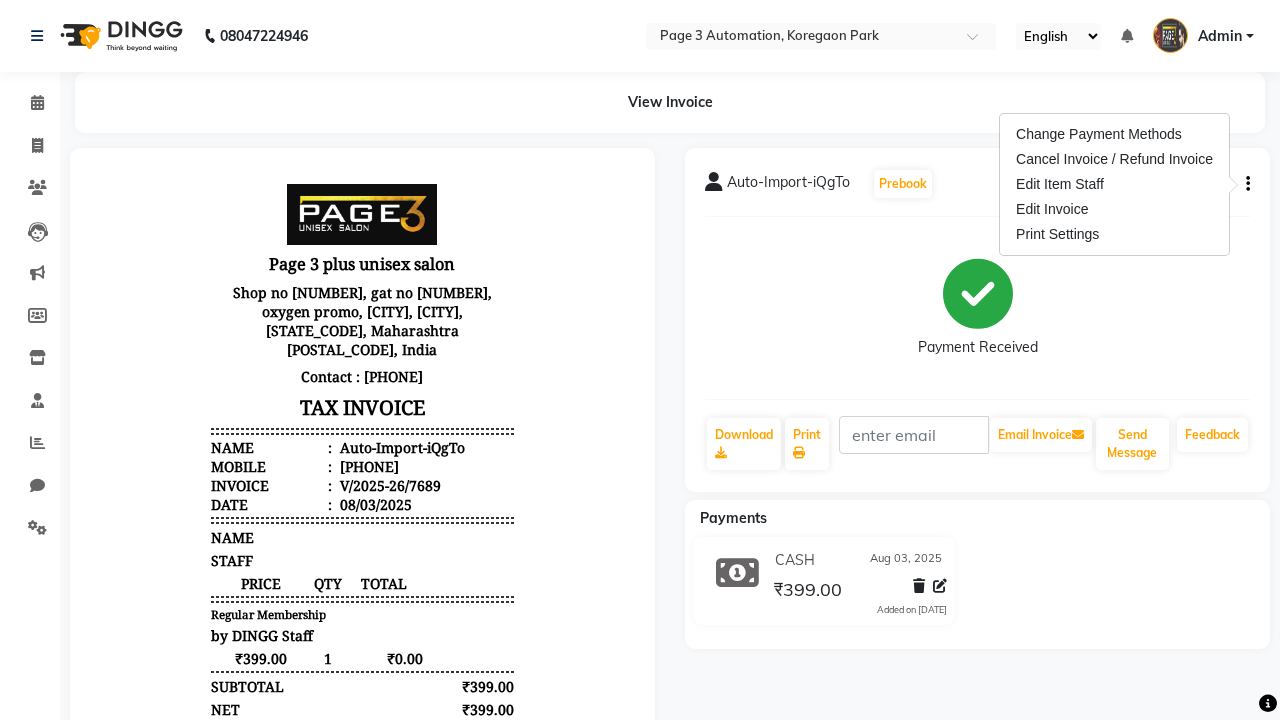scroll, scrollTop: 0, scrollLeft: 0, axis: both 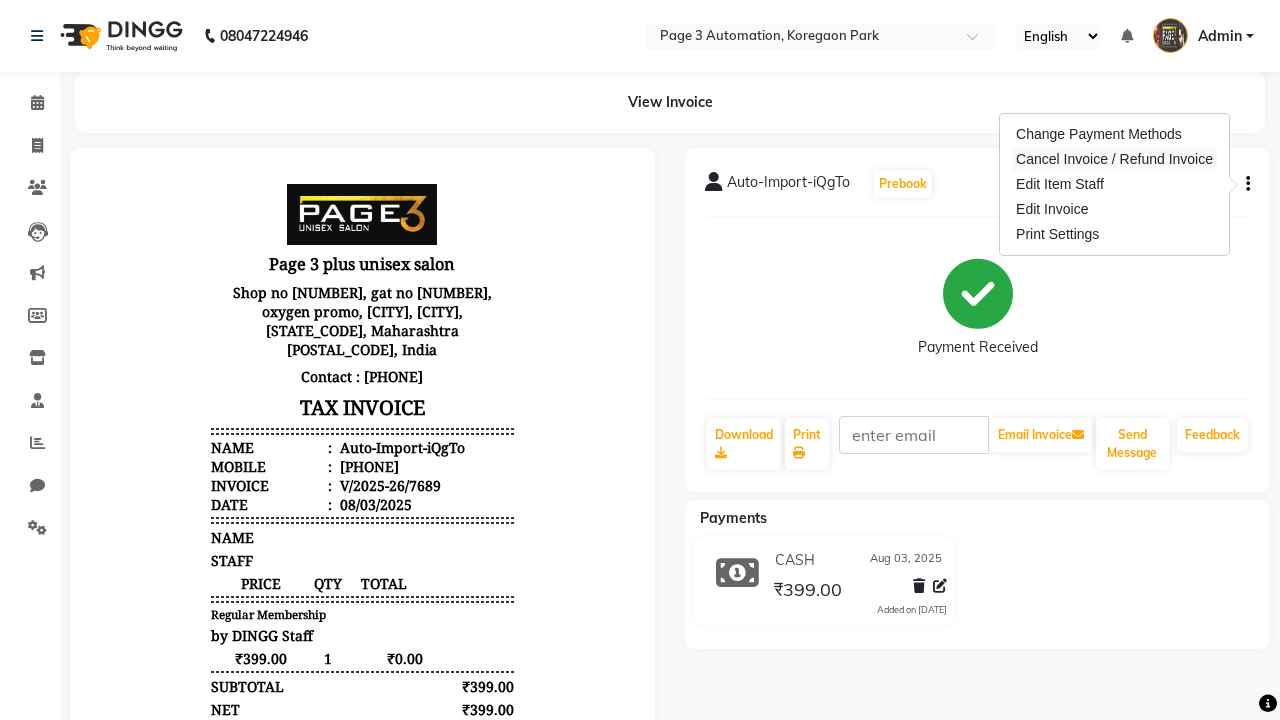 click on "Cancel Invoice / Refund Invoice" at bounding box center [1114, 159] 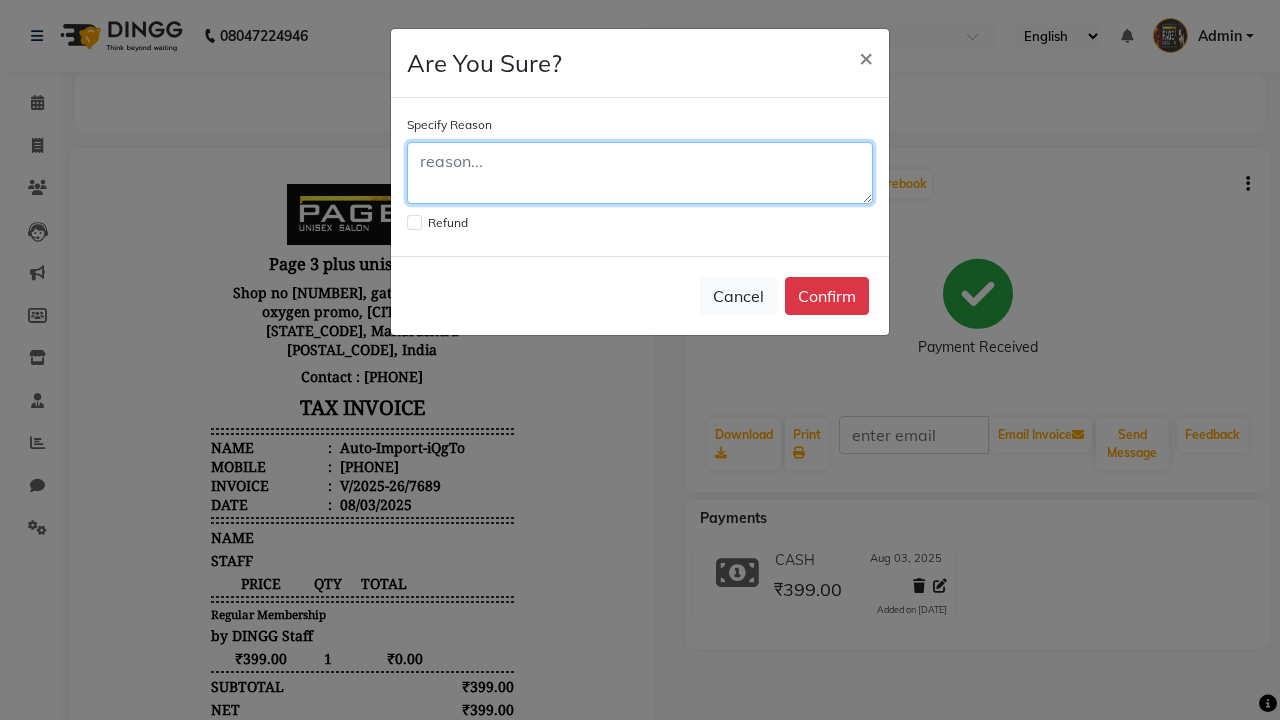click 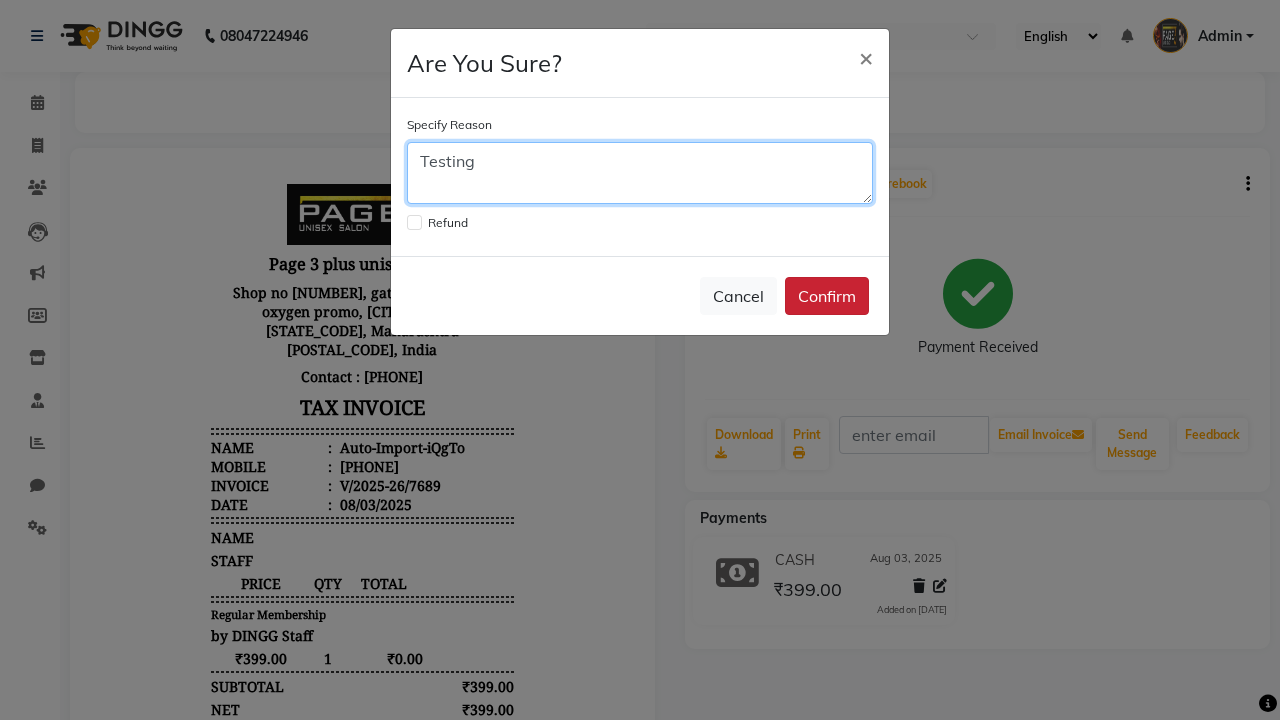 type on "Testing" 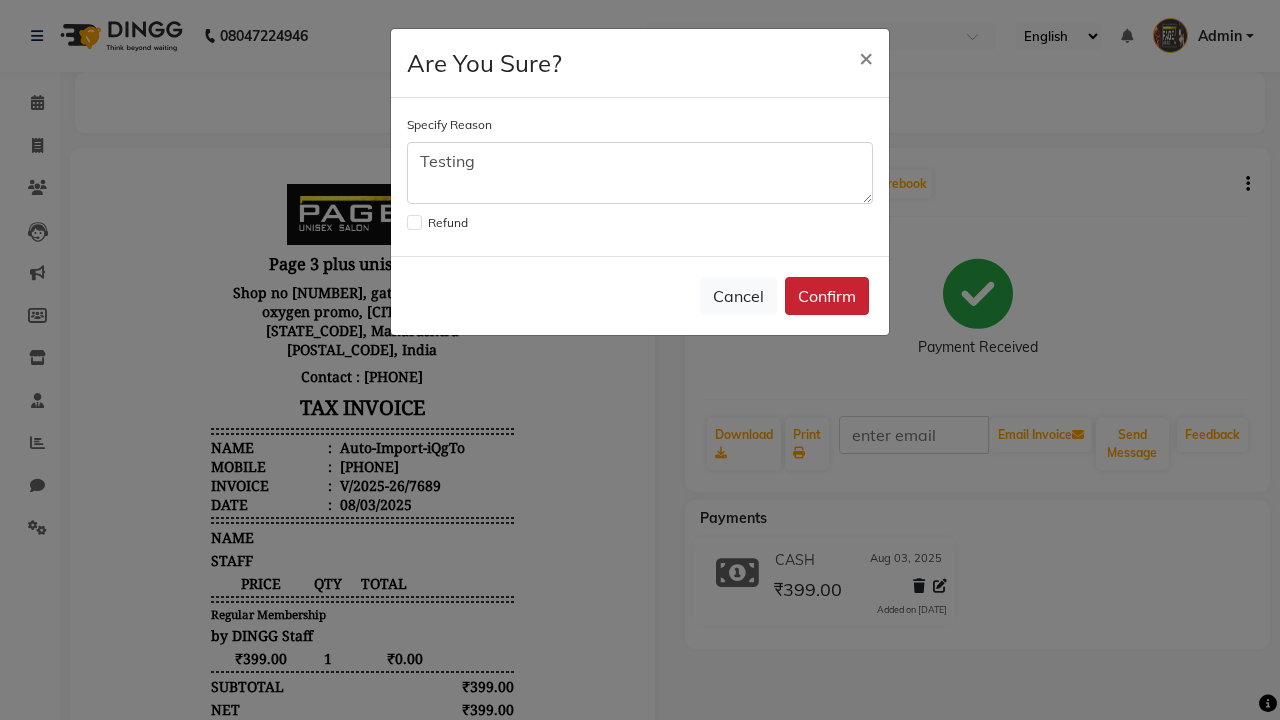 click on "Confirm" 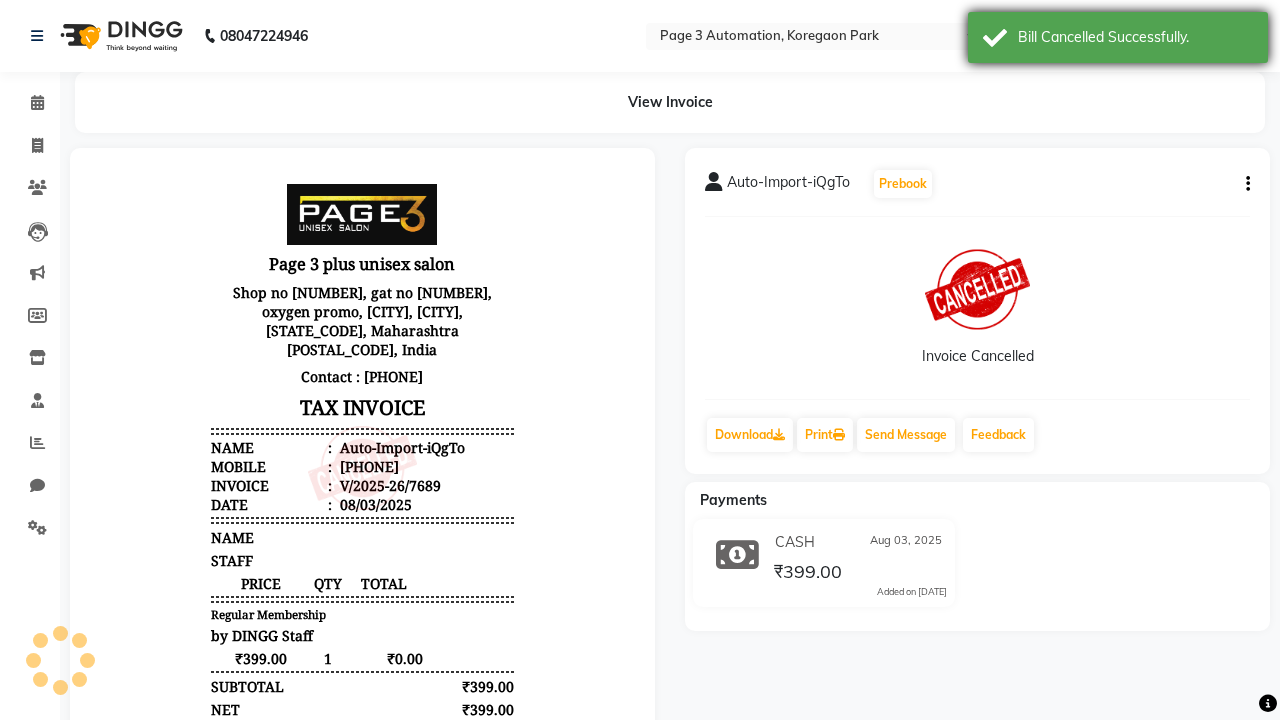 click on "Bill Cancelled Successfully." at bounding box center (1135, 37) 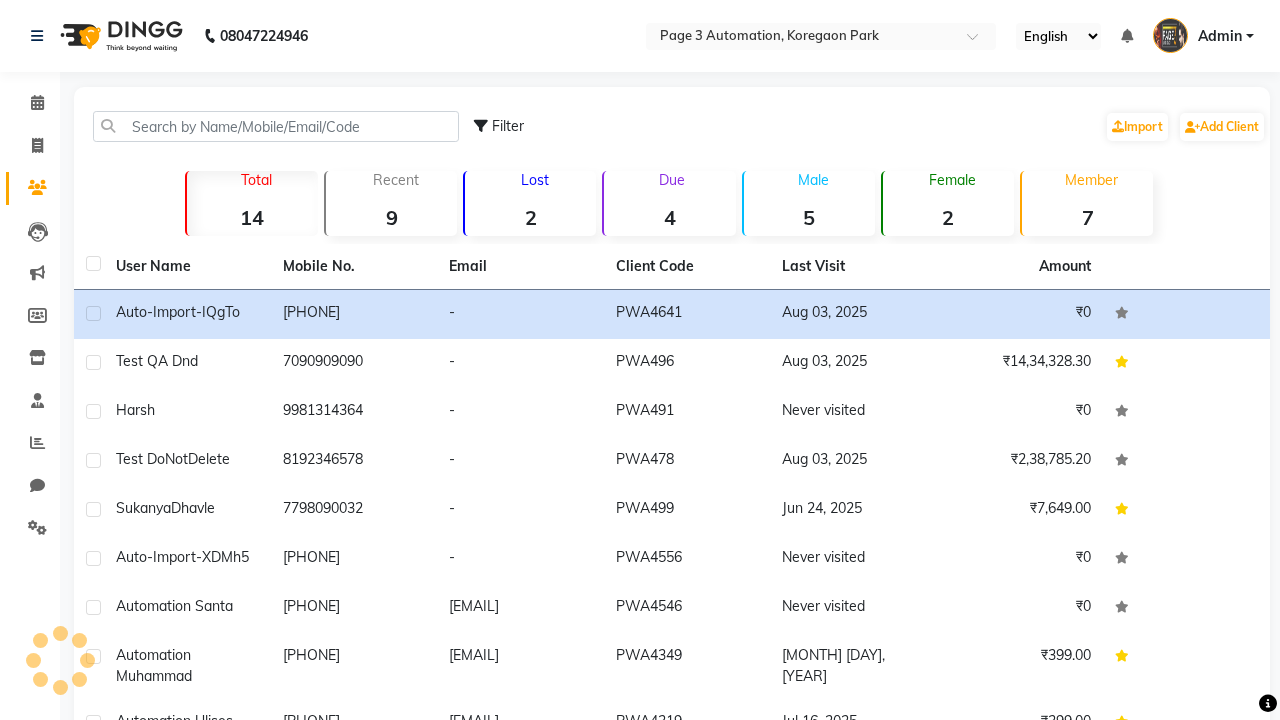 scroll, scrollTop: 0, scrollLeft: 0, axis: both 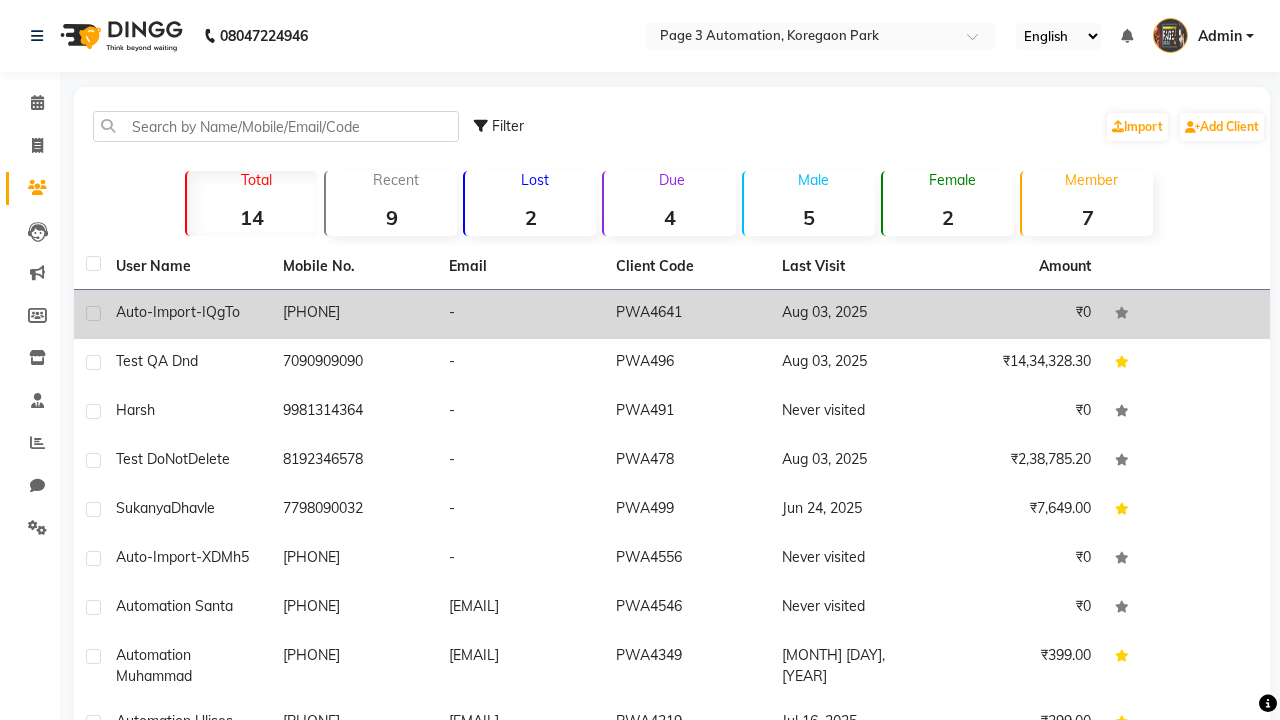 click 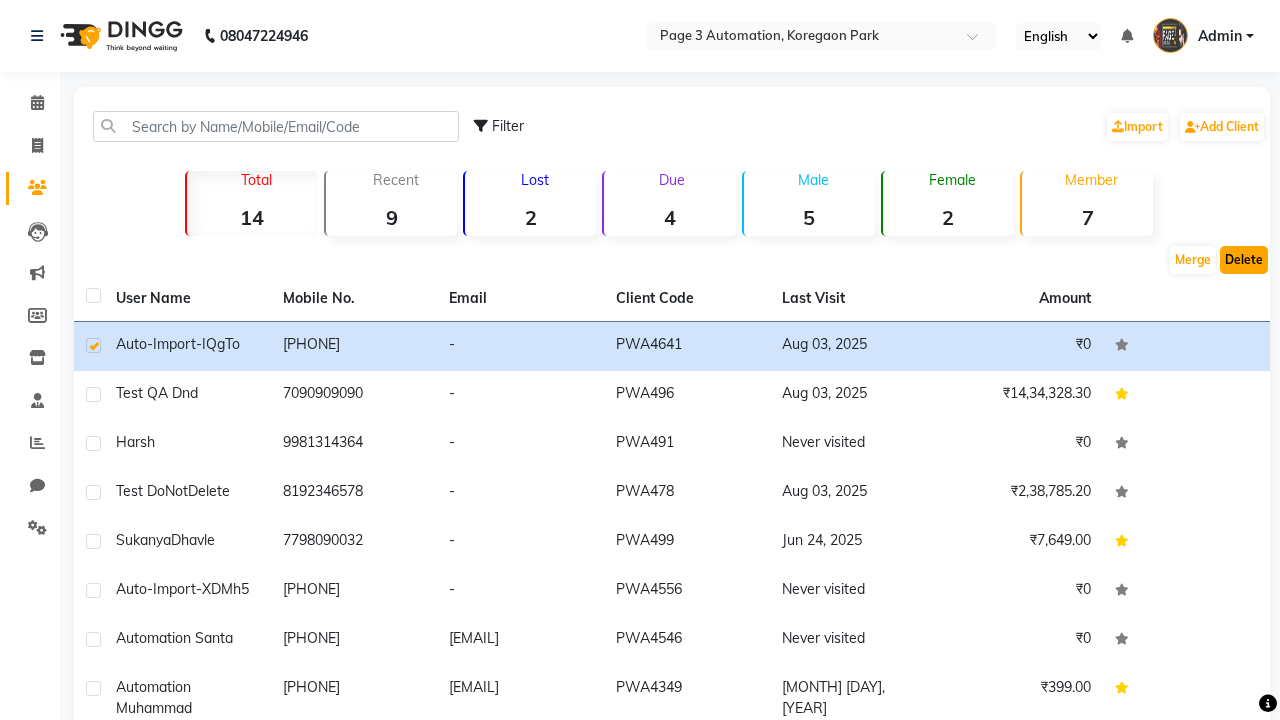 click on "Delete" 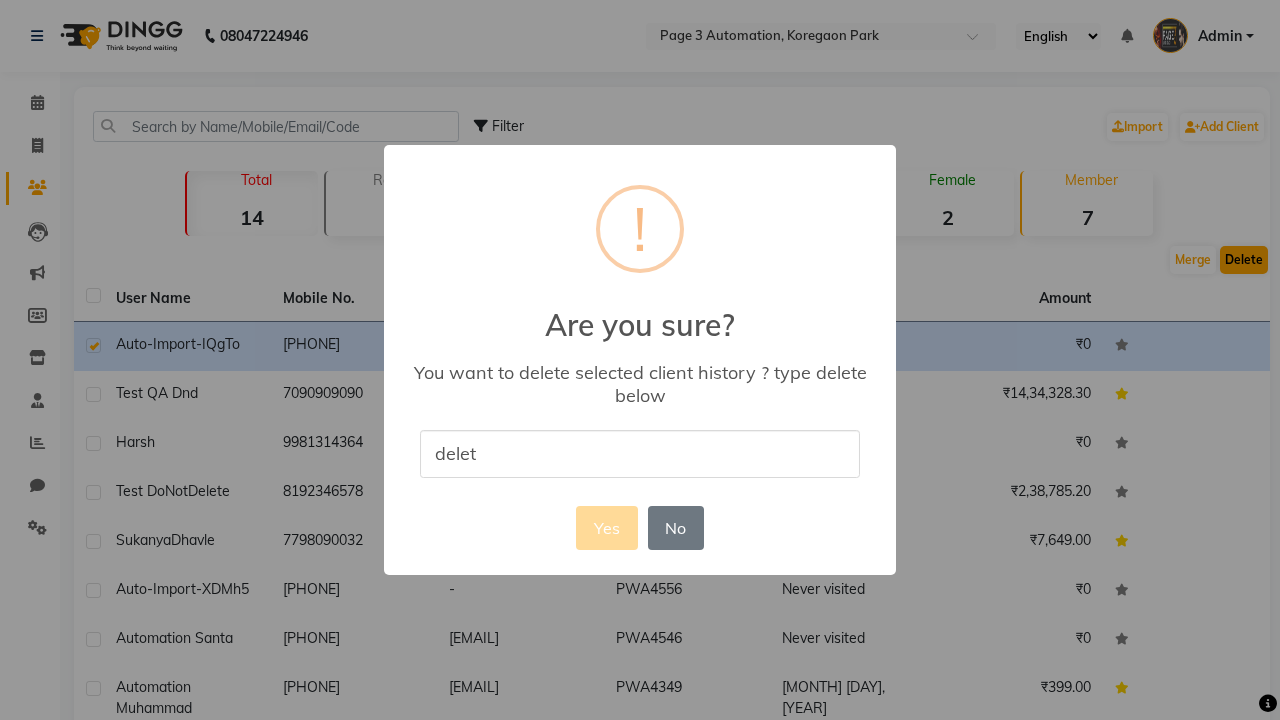 type on "delete" 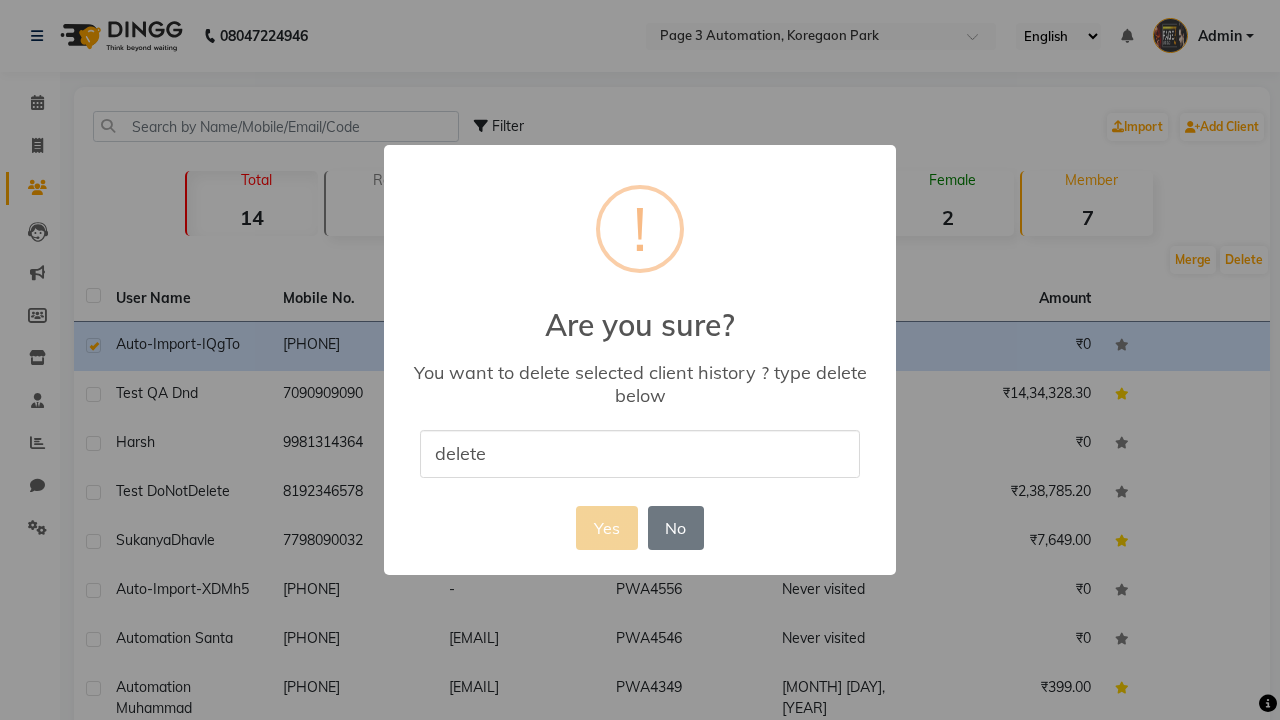 click on "Yes" at bounding box center [606, 528] 